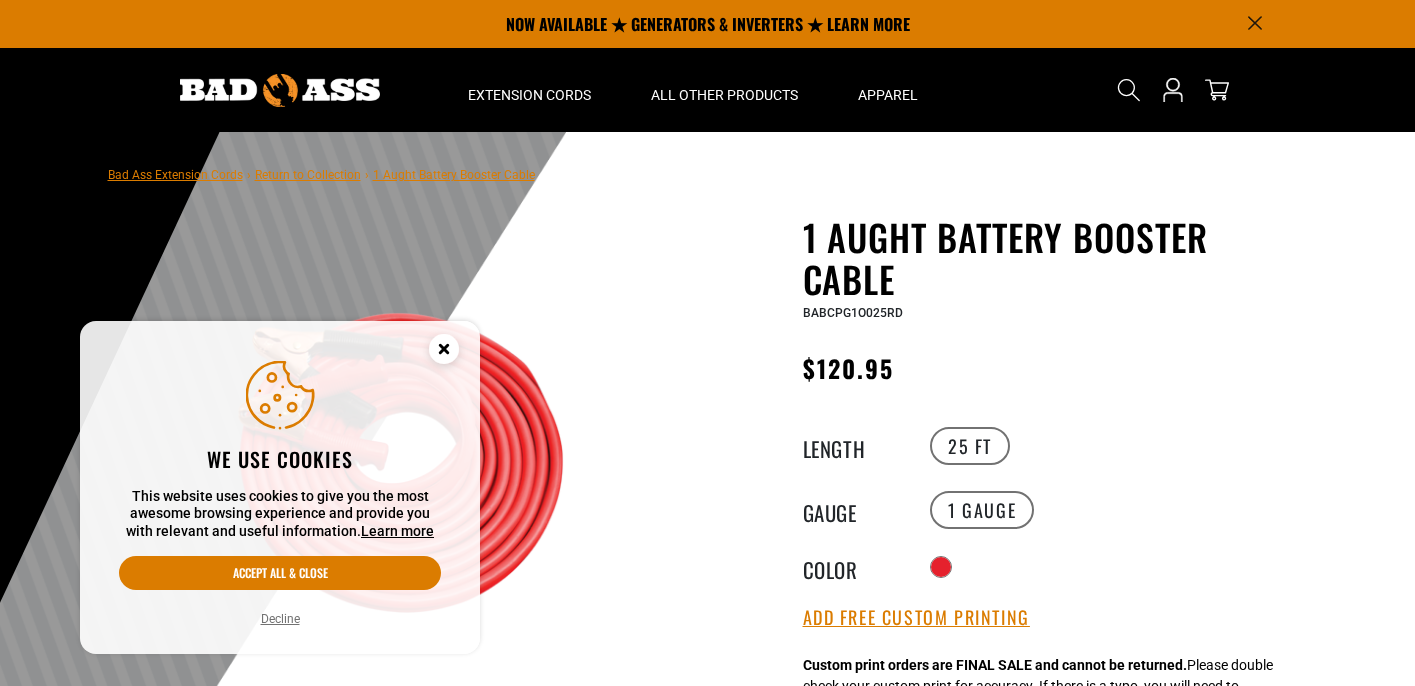 scroll, scrollTop: 0, scrollLeft: 0, axis: both 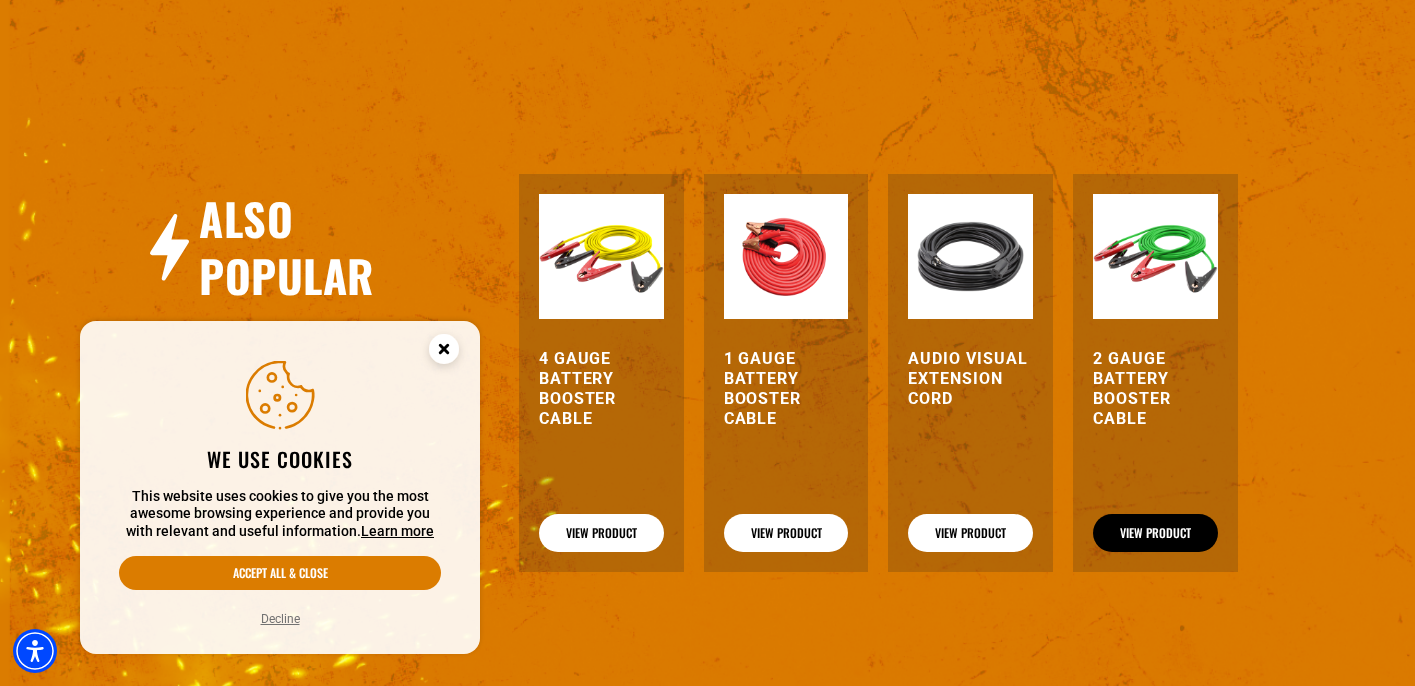 click on "View Product" at bounding box center [1155, 533] 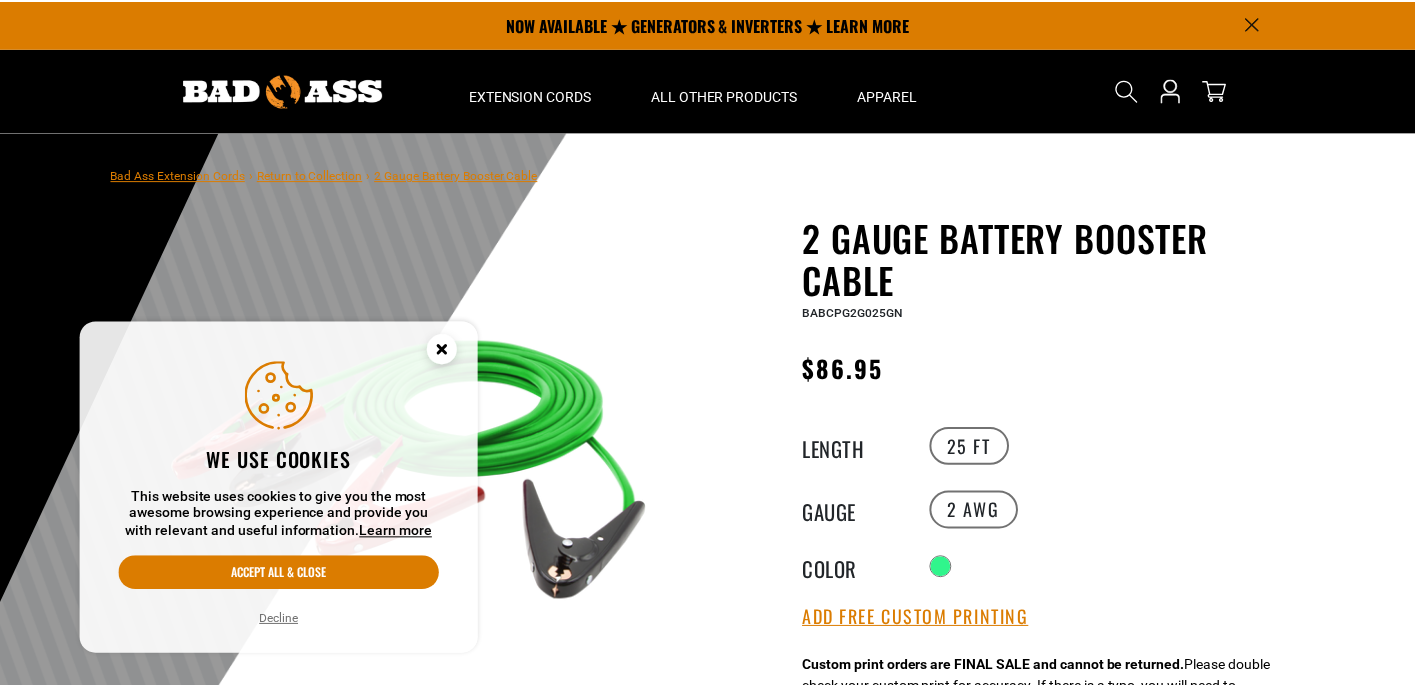 scroll, scrollTop: 0, scrollLeft: 0, axis: both 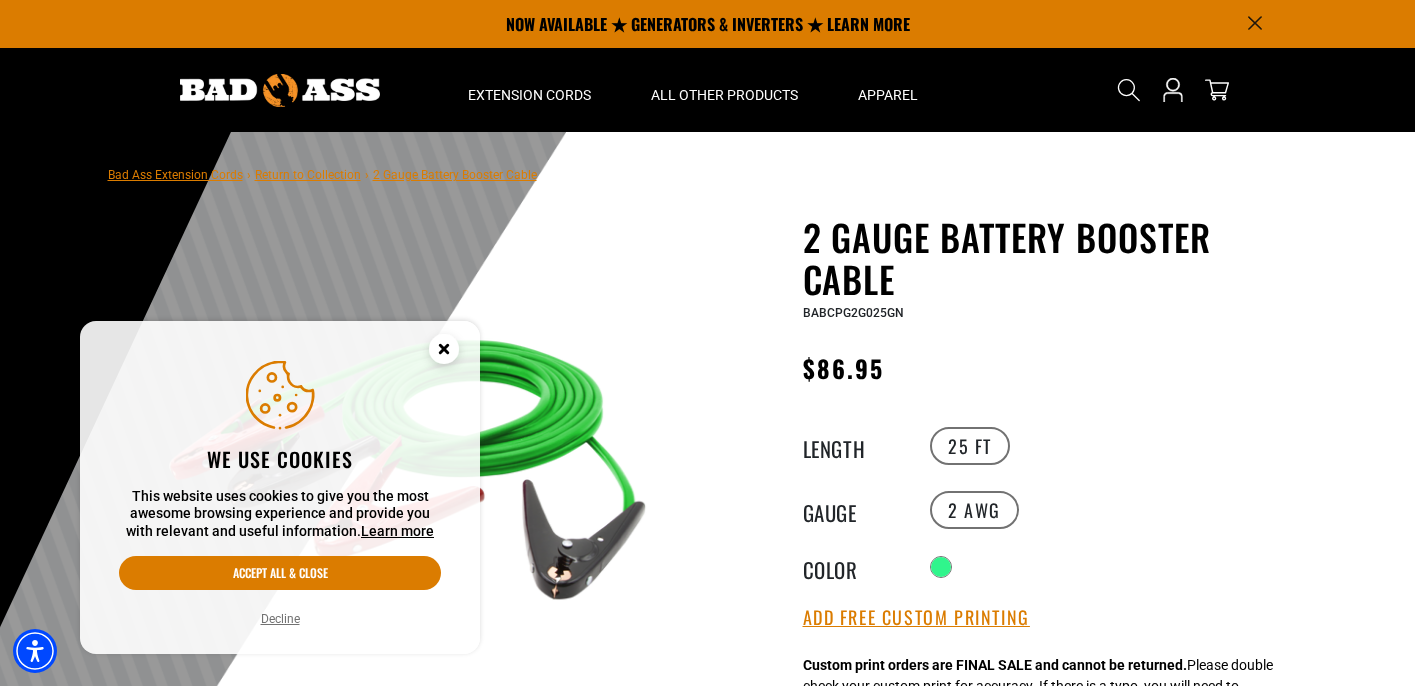 click 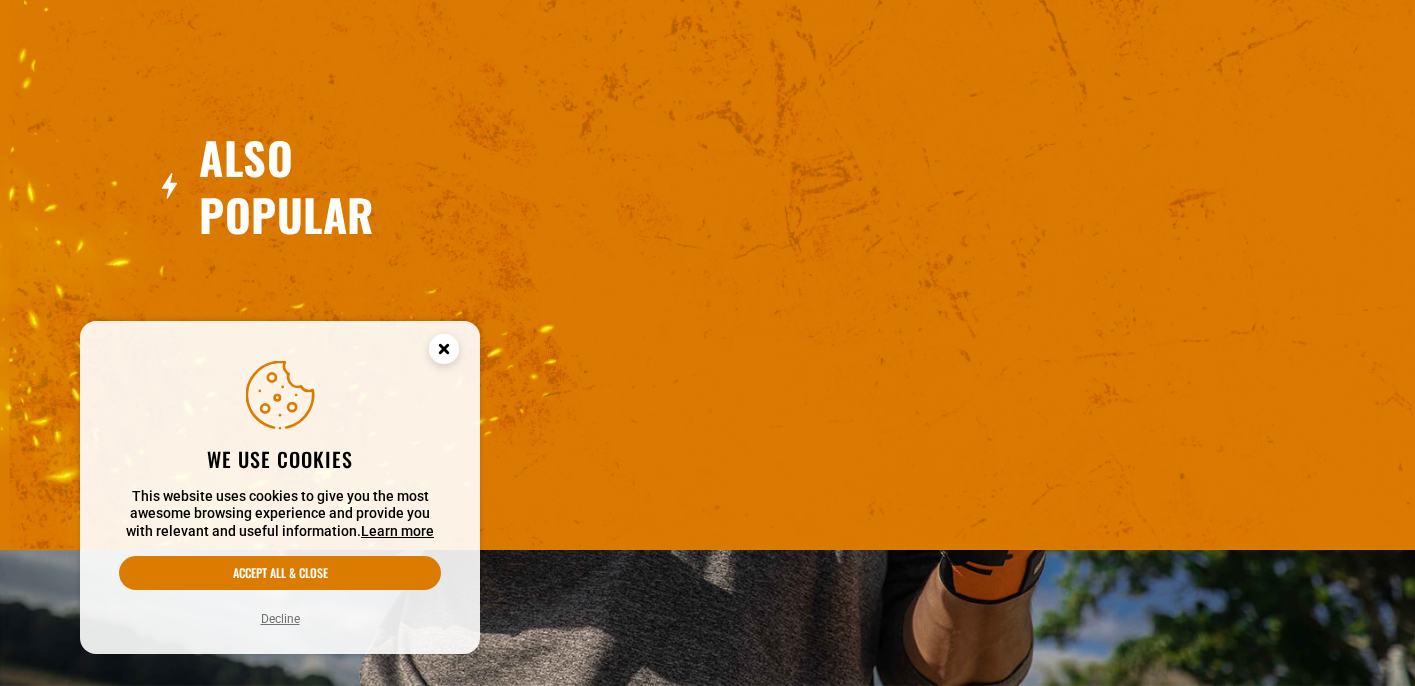 scroll, scrollTop: 2586, scrollLeft: 0, axis: vertical 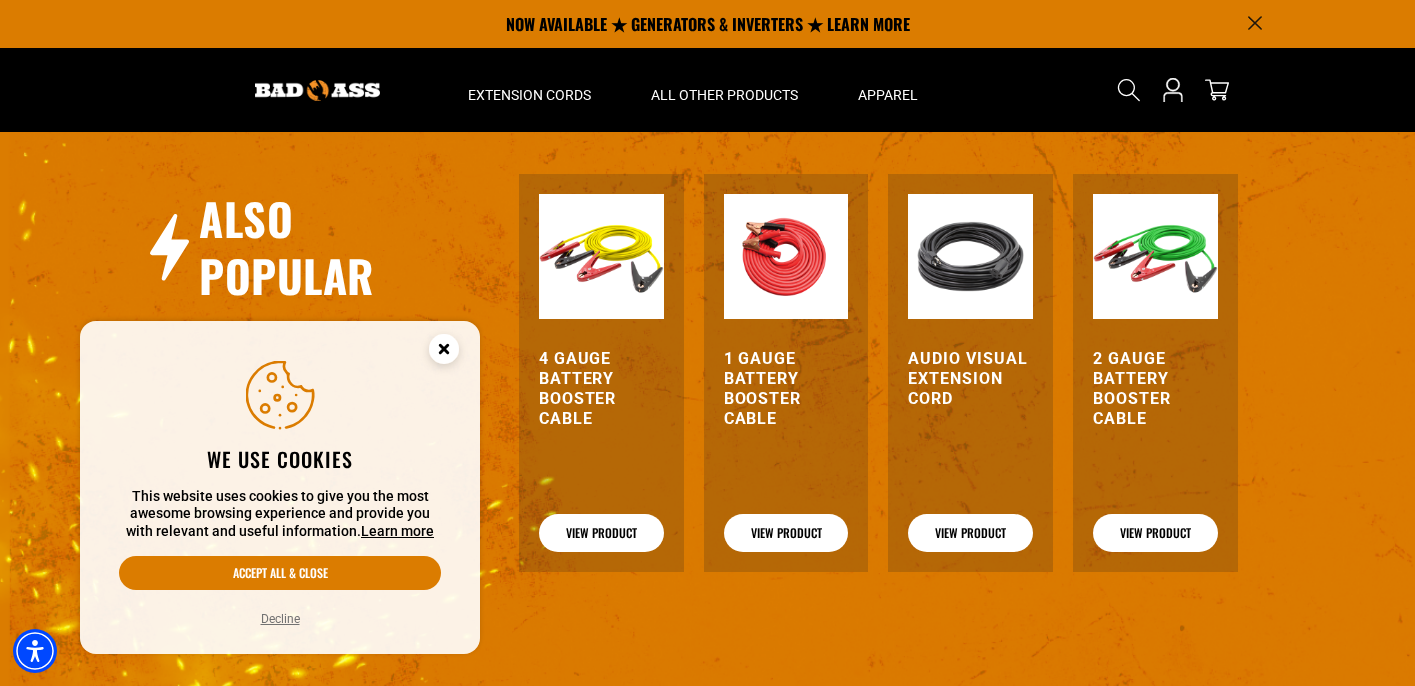 click at bounding box center (786, 256) 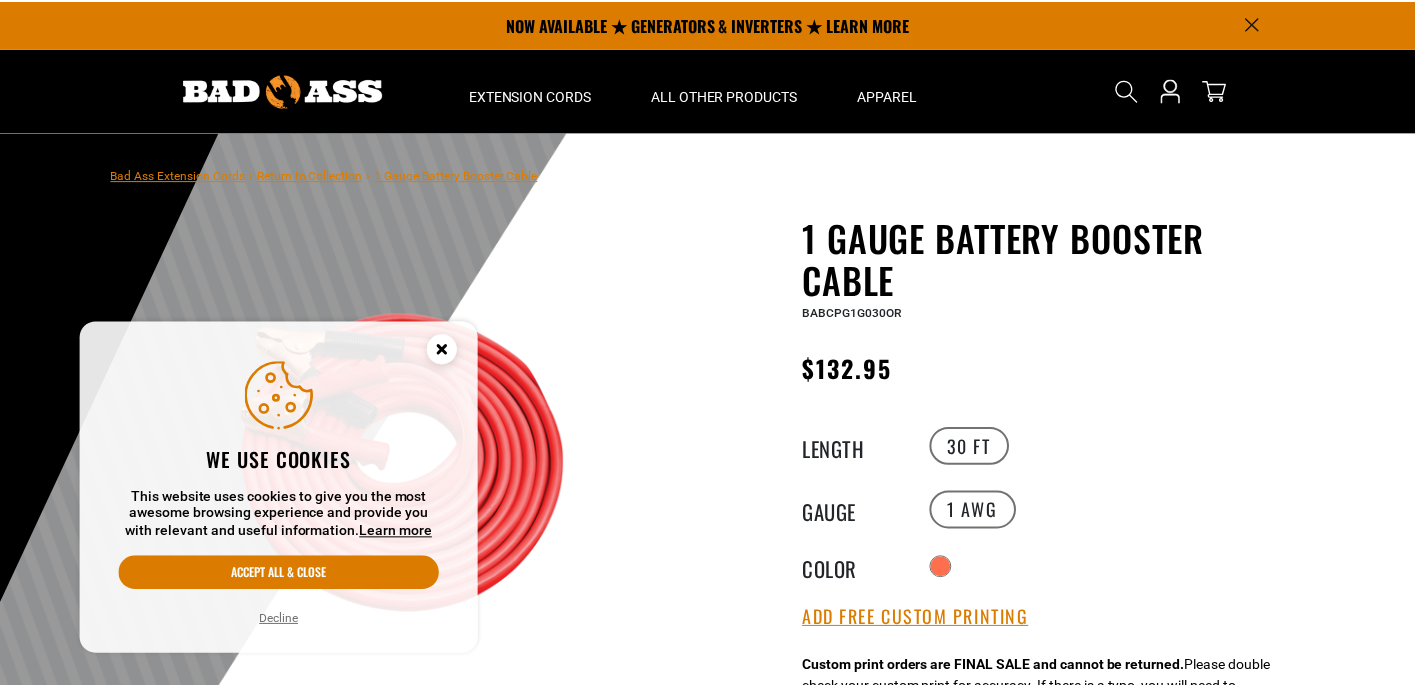 scroll, scrollTop: 0, scrollLeft: 0, axis: both 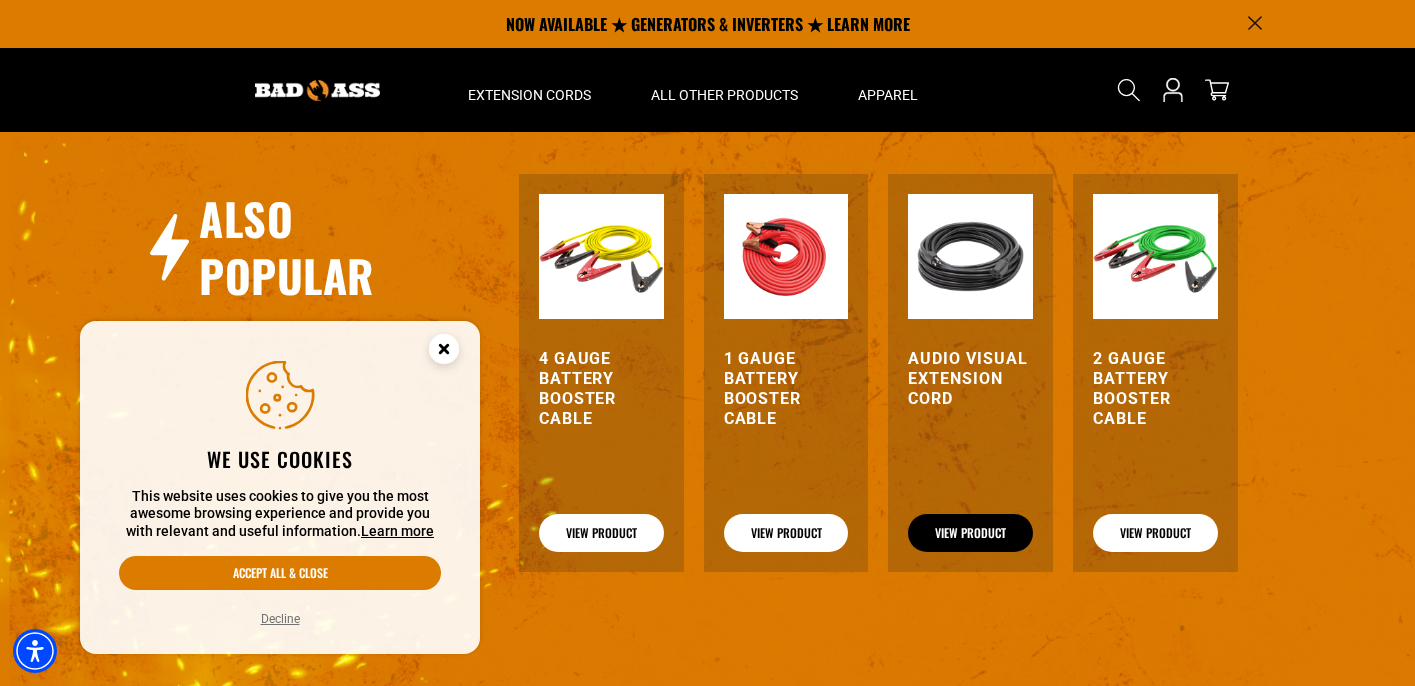 click on "View Product" at bounding box center [970, 533] 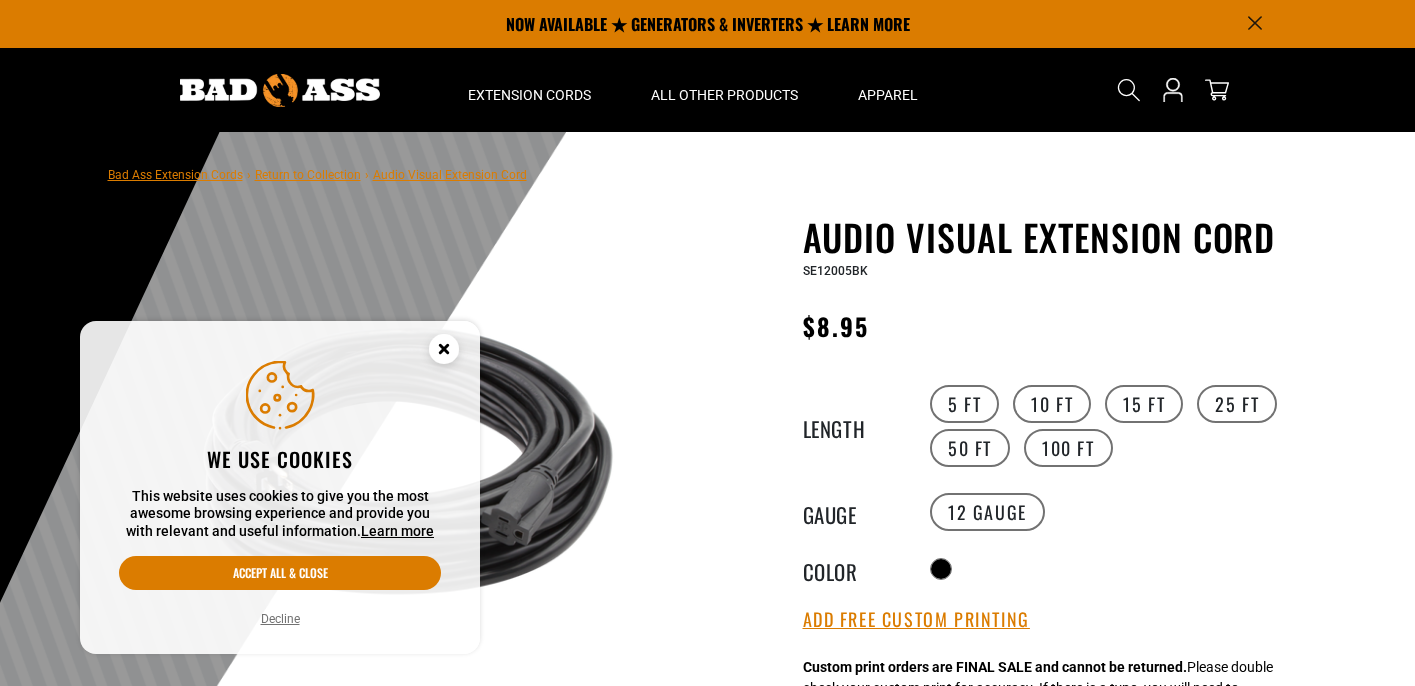 scroll, scrollTop: 0, scrollLeft: 0, axis: both 